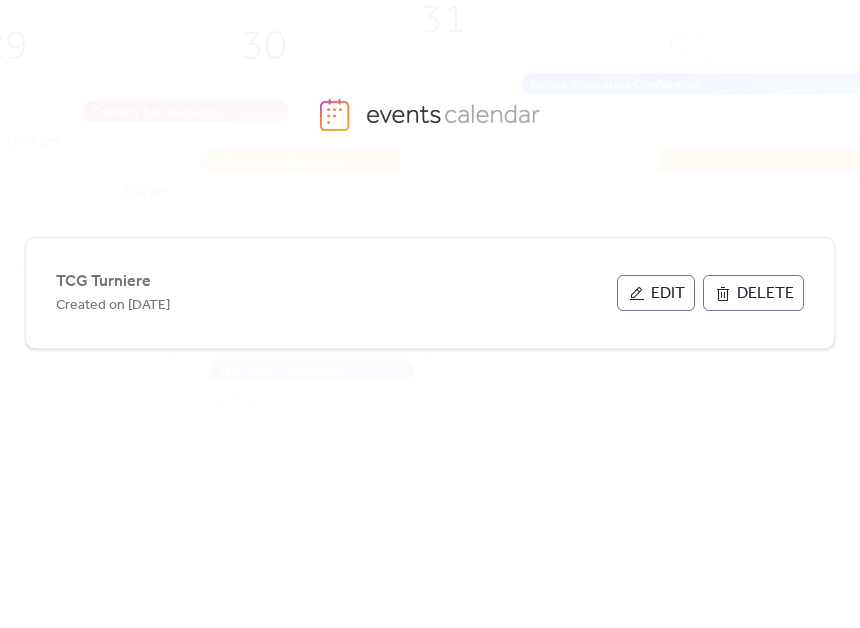 scroll, scrollTop: 0, scrollLeft: 0, axis: both 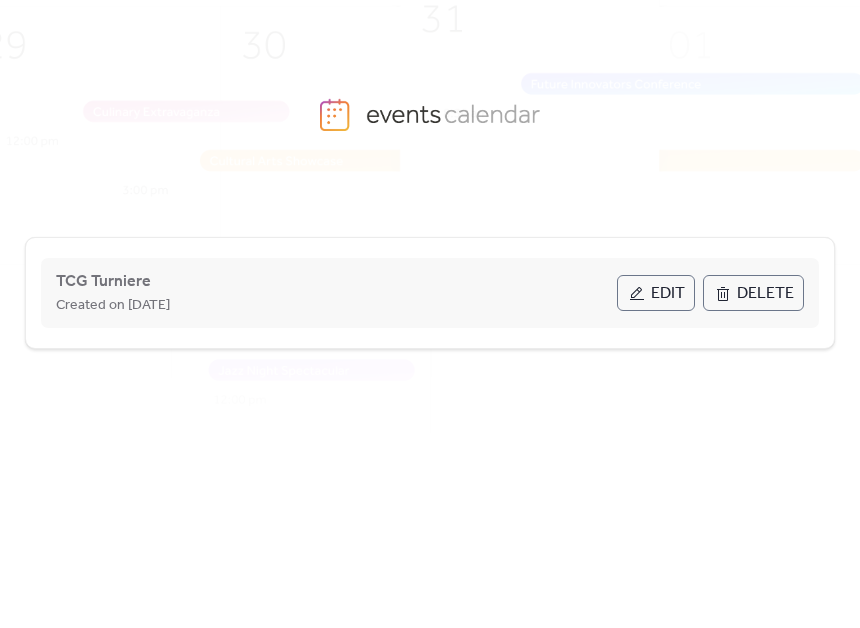 click on "Edit" at bounding box center (656, 293) 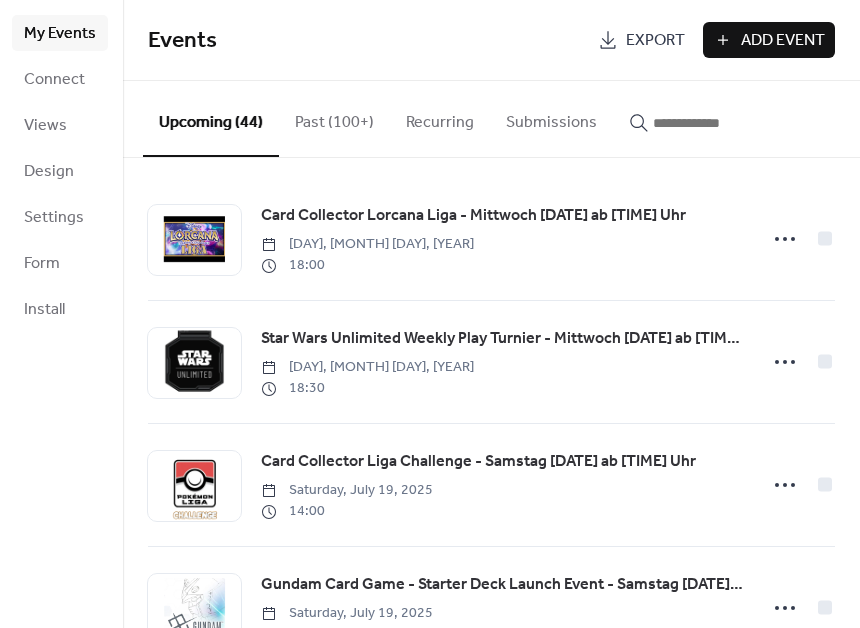 click on "Add Event" at bounding box center [783, 41] 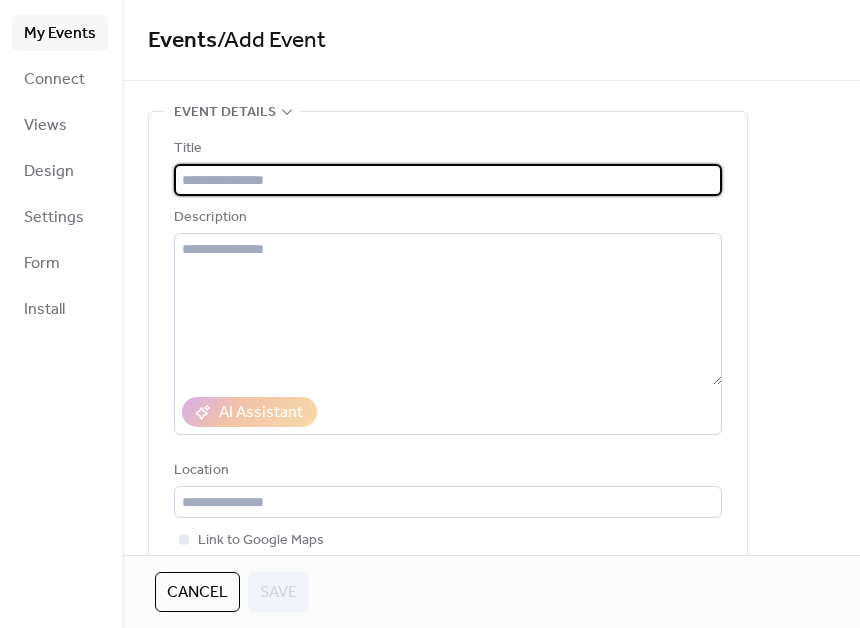 click at bounding box center (448, 180) 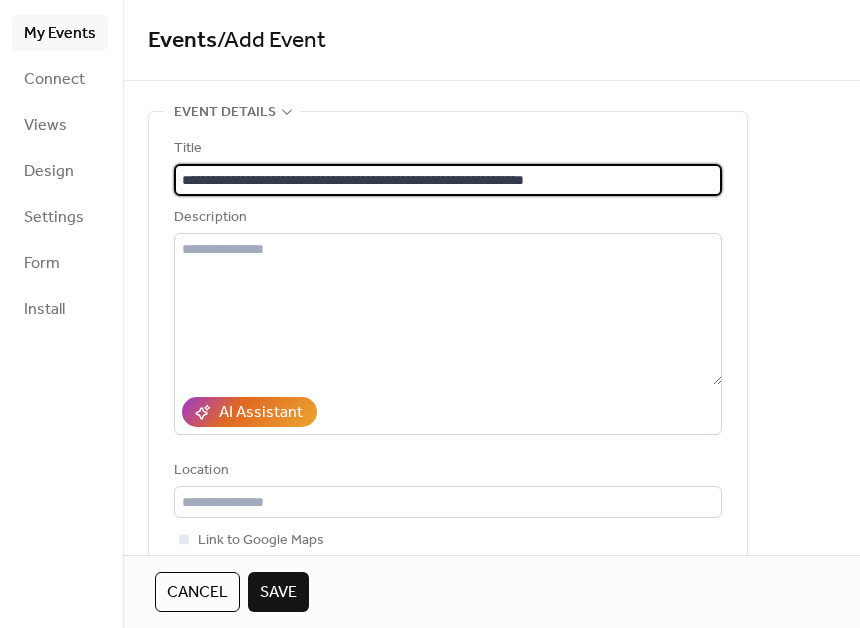 type on "**********" 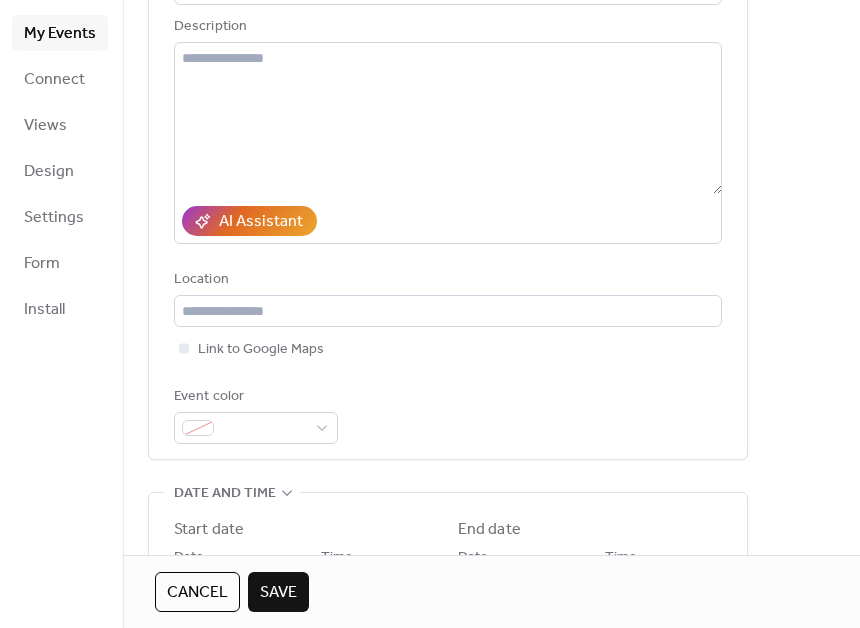 scroll, scrollTop: 400, scrollLeft: 0, axis: vertical 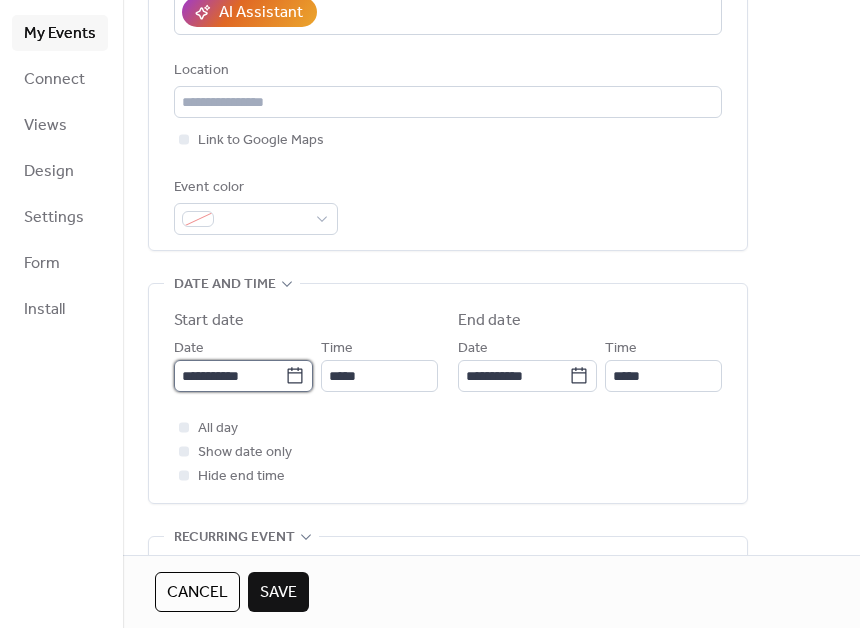 click on "**********" at bounding box center [430, 314] 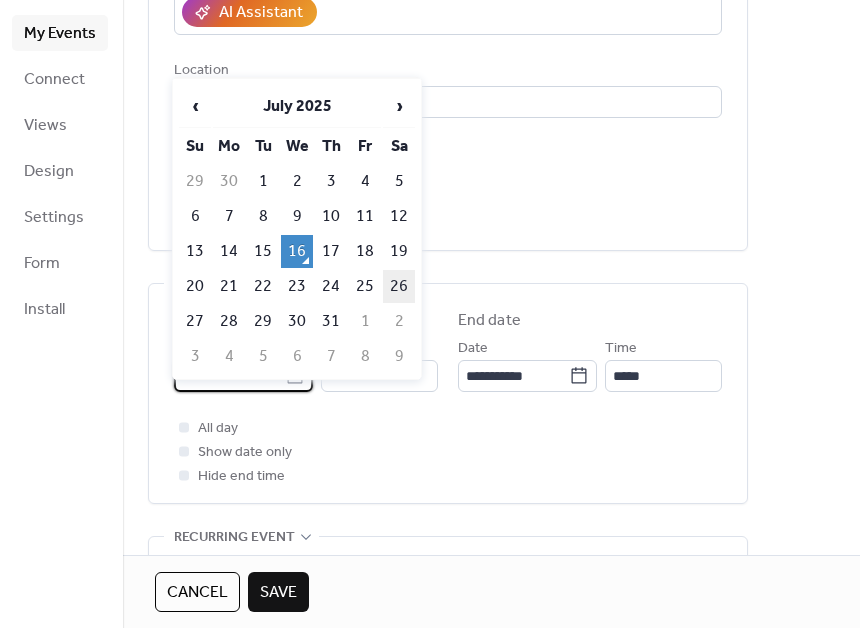 click on "26" at bounding box center [399, 286] 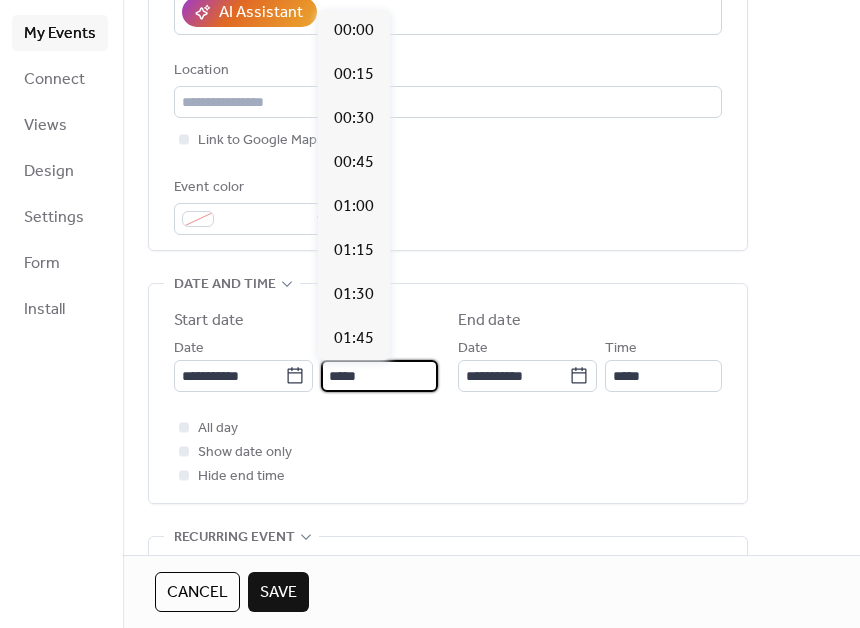 click on "*****" at bounding box center (379, 376) 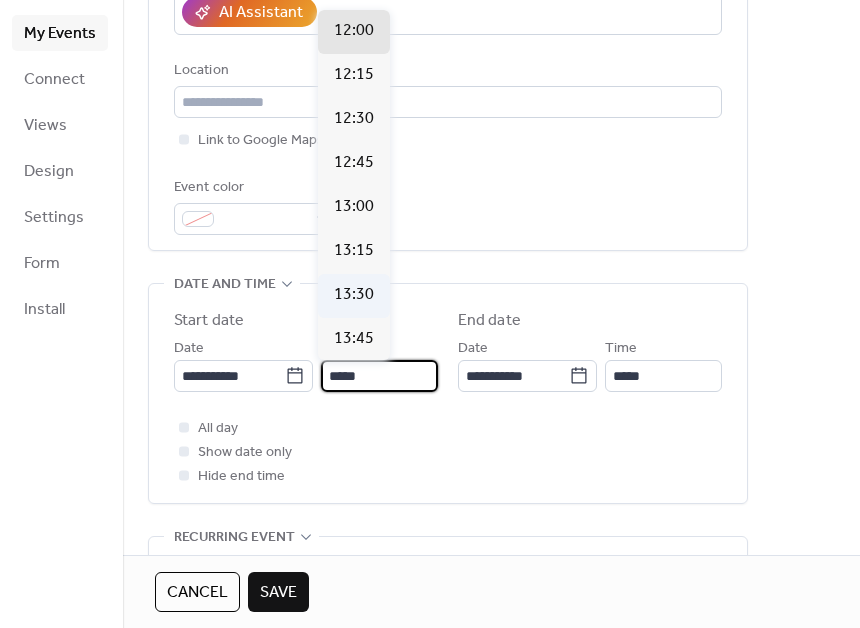 scroll, scrollTop: 2174, scrollLeft: 0, axis: vertical 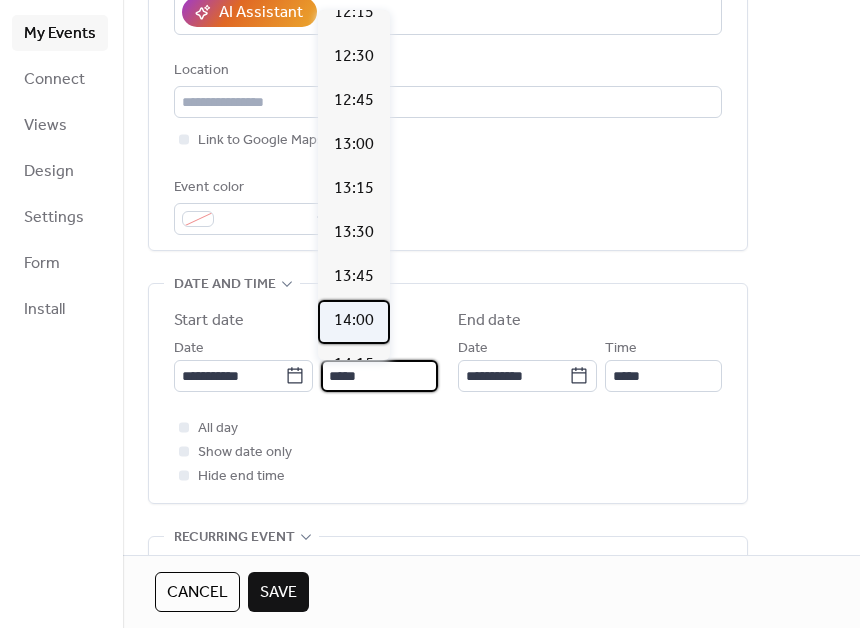 click on "14:00" at bounding box center [354, 321] 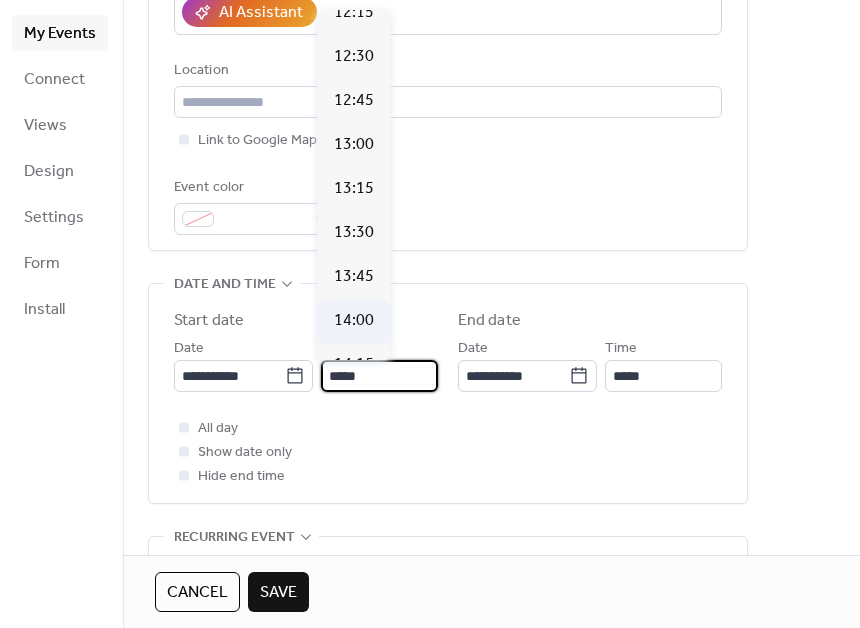 type on "*****" 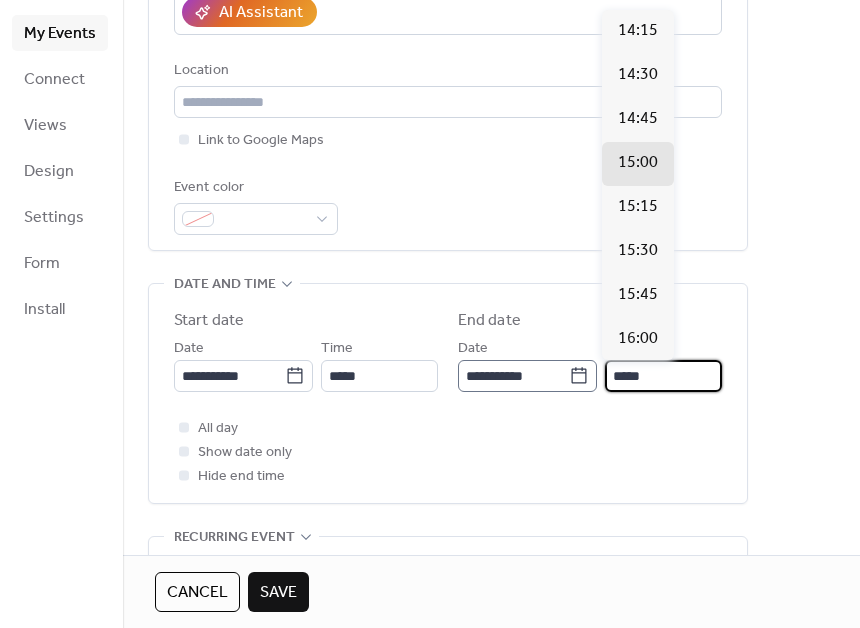 click on "*****" at bounding box center (663, 376) 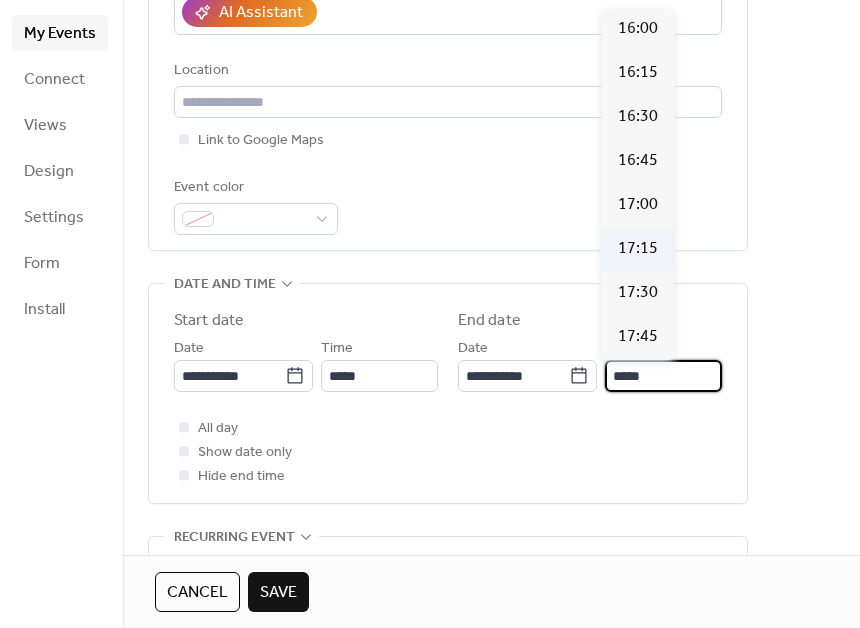 scroll, scrollTop: 345, scrollLeft: 0, axis: vertical 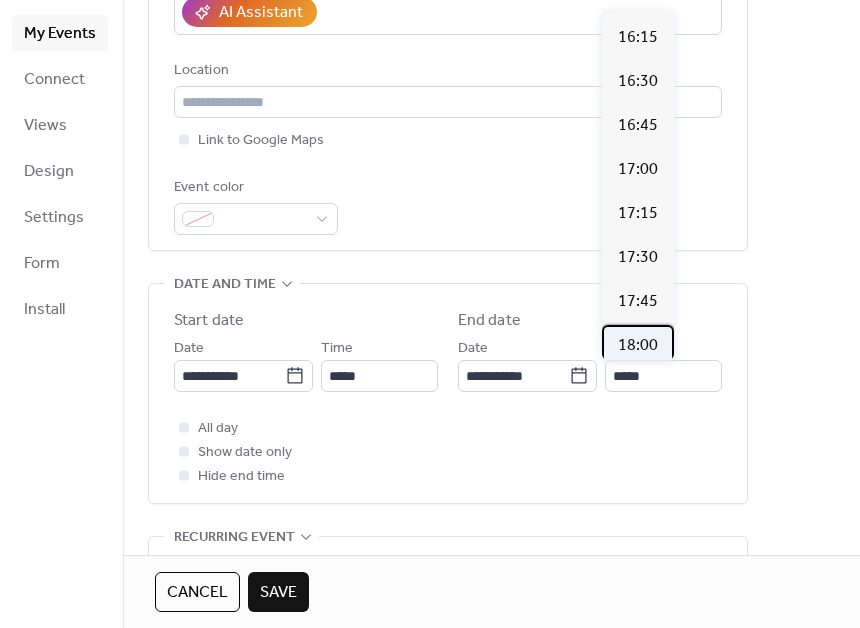 click on "18:00" at bounding box center [638, 347] 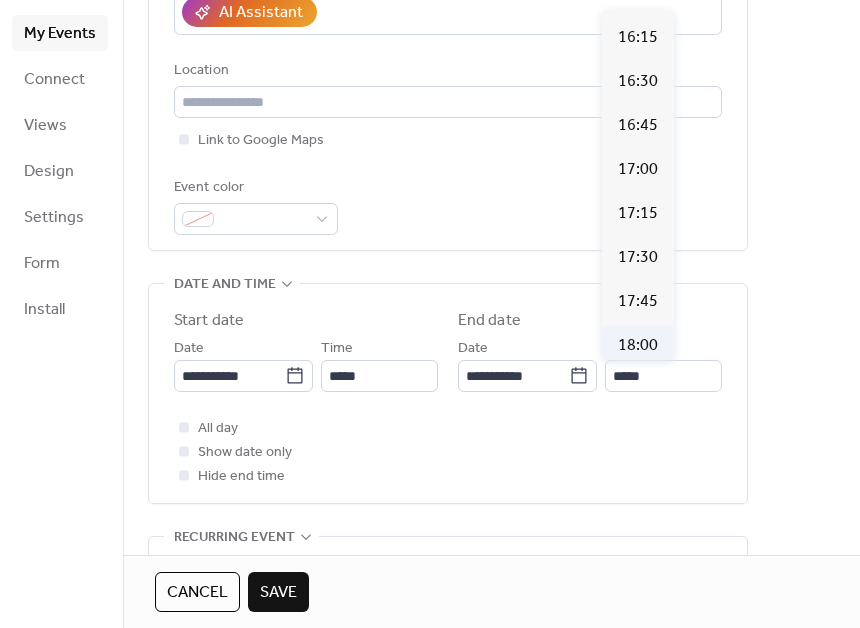 type on "*****" 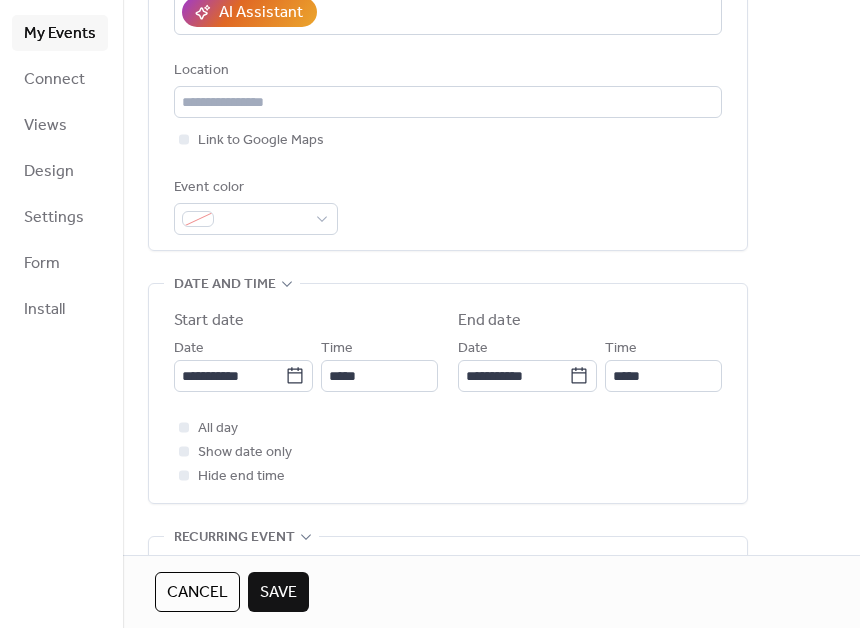 click on "**********" at bounding box center [491, 428] 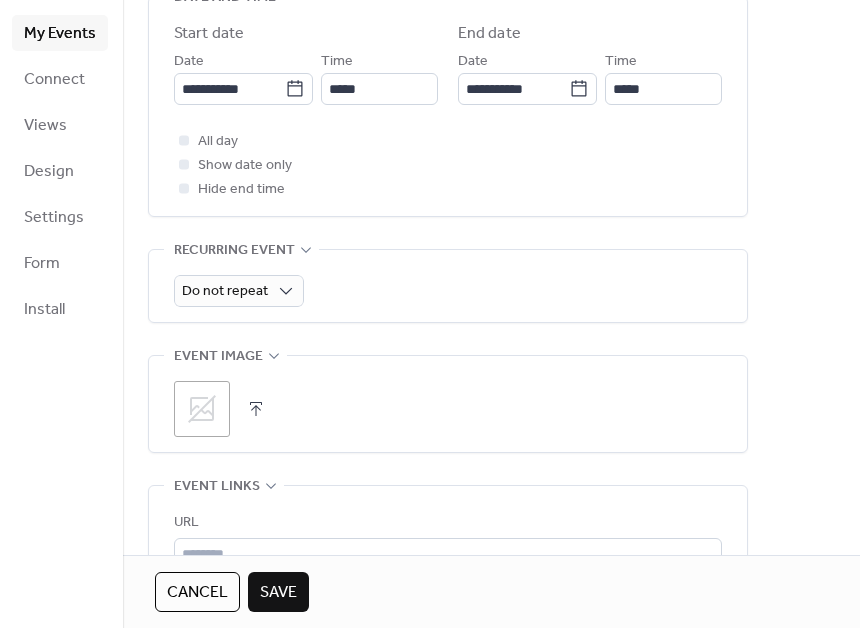scroll, scrollTop: 811, scrollLeft: 0, axis: vertical 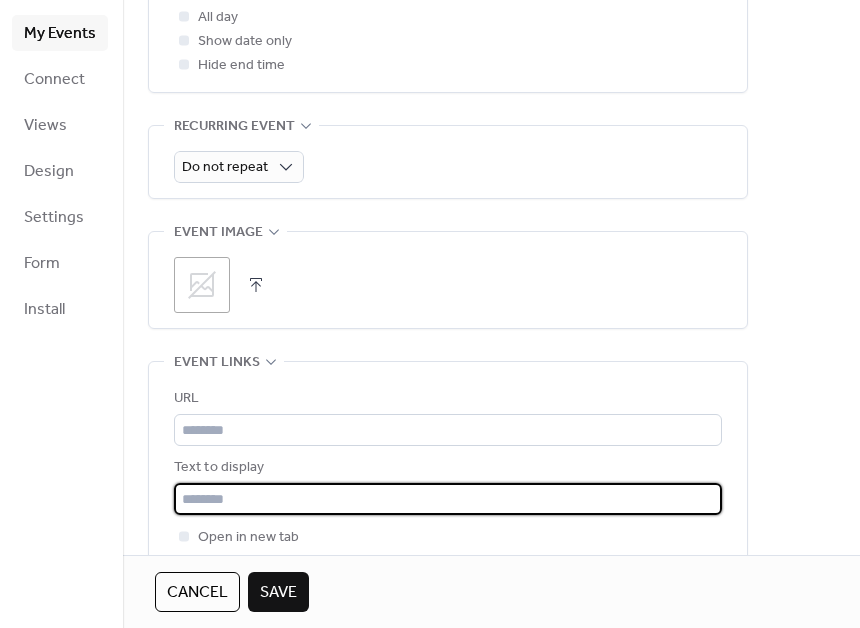click at bounding box center (448, 499) 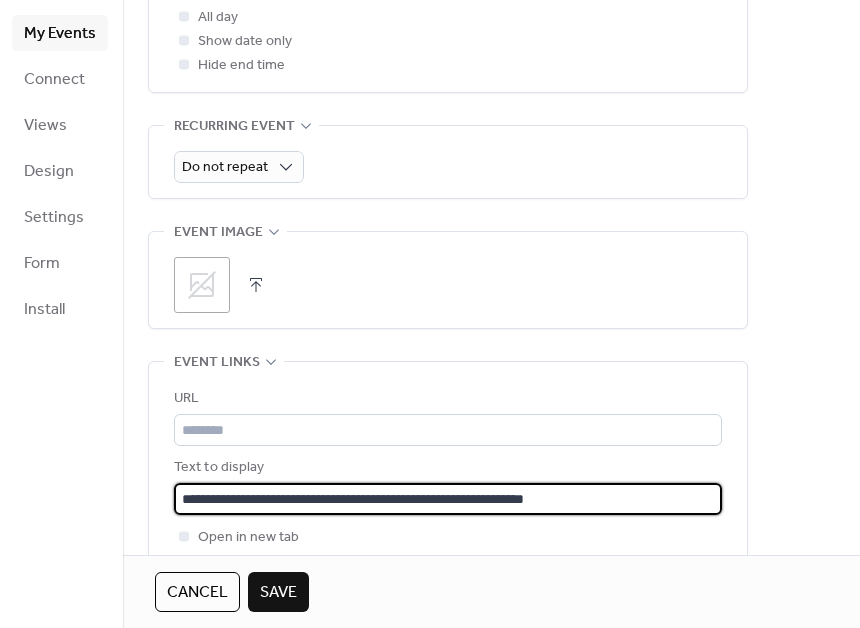 type on "**********" 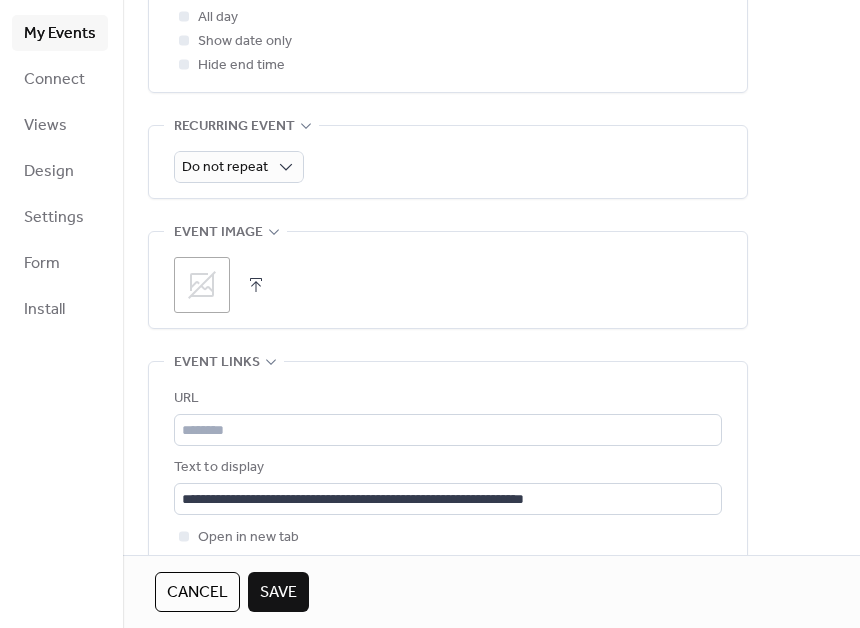 click 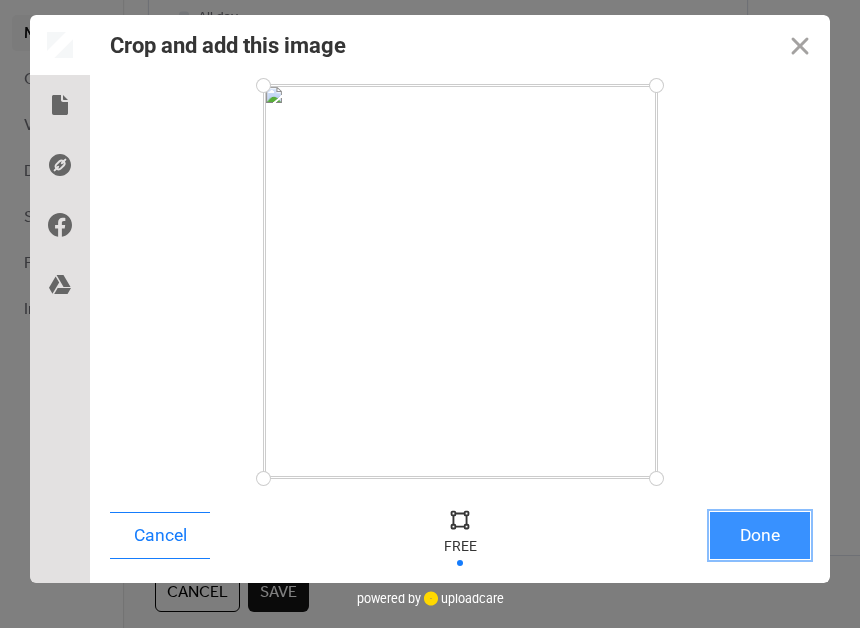 click on "Done" at bounding box center [760, 535] 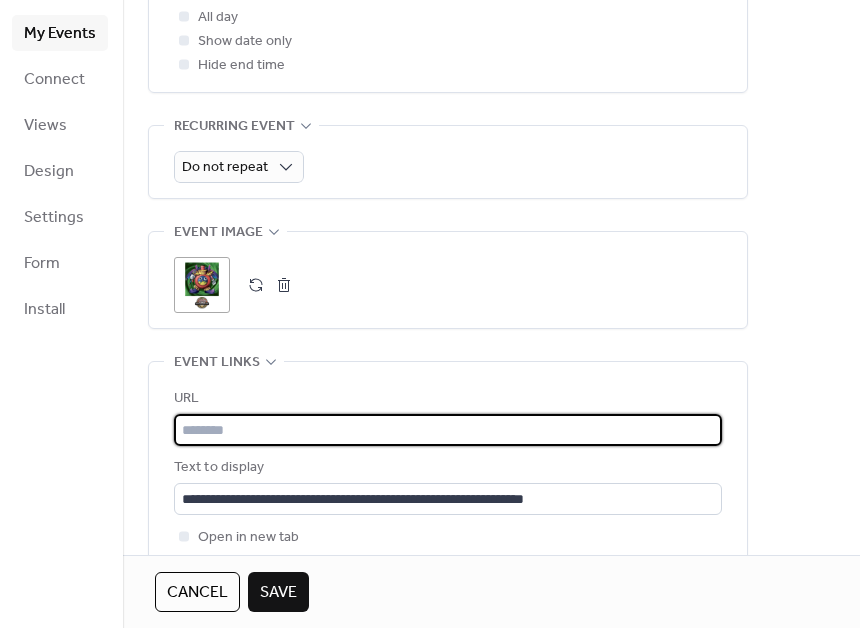 click at bounding box center (448, 430) 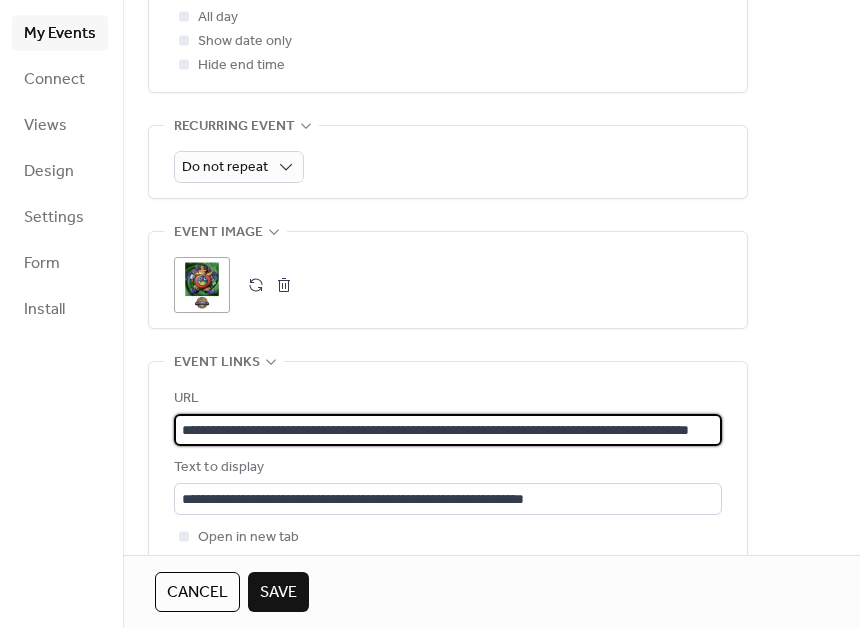 scroll, scrollTop: 0, scrollLeft: 126, axis: horizontal 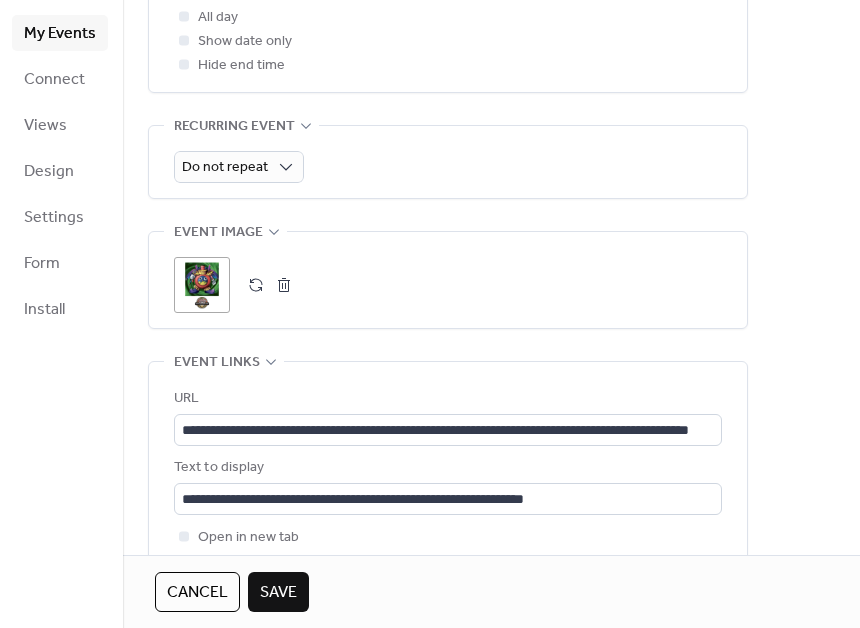click on "**********" at bounding box center [491, 17] 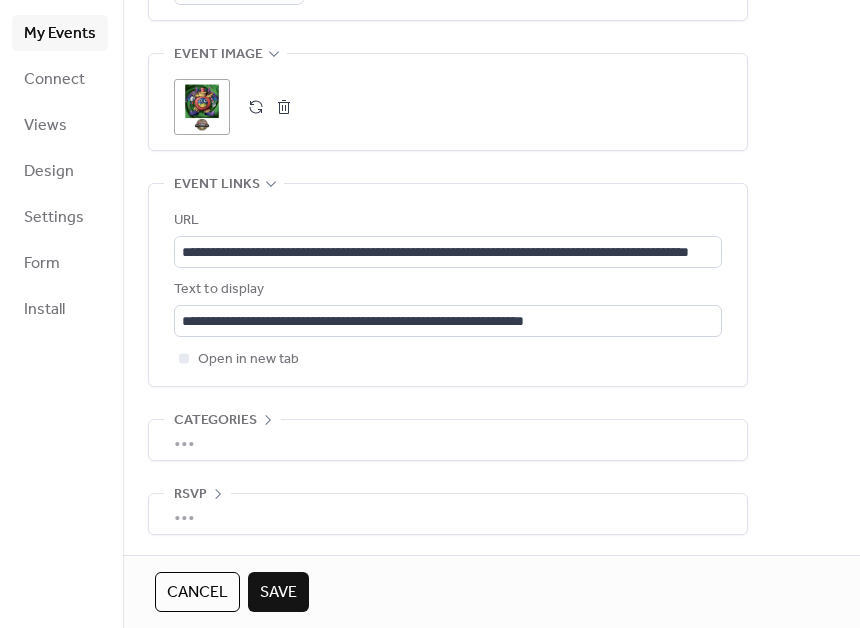 scroll, scrollTop: 991, scrollLeft: 0, axis: vertical 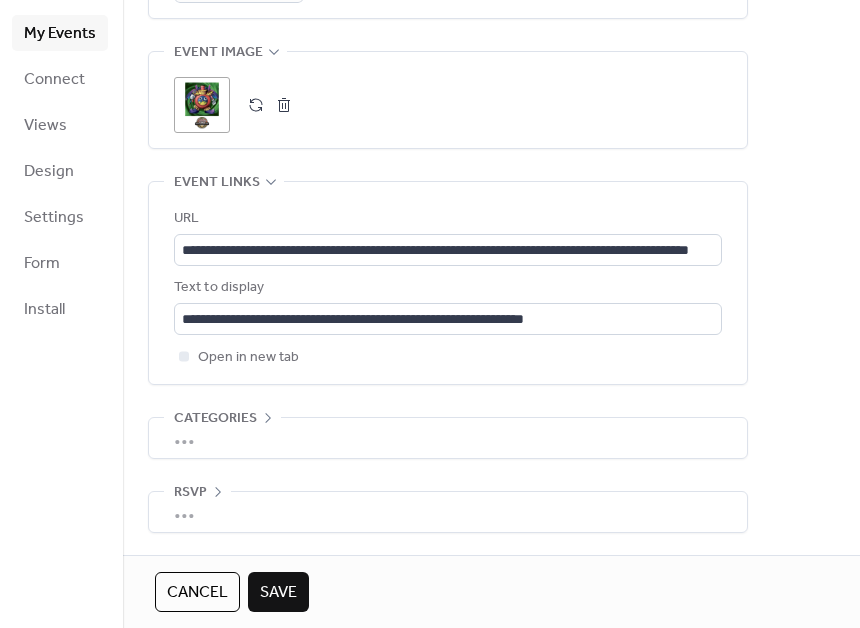click on "Save" at bounding box center [278, 593] 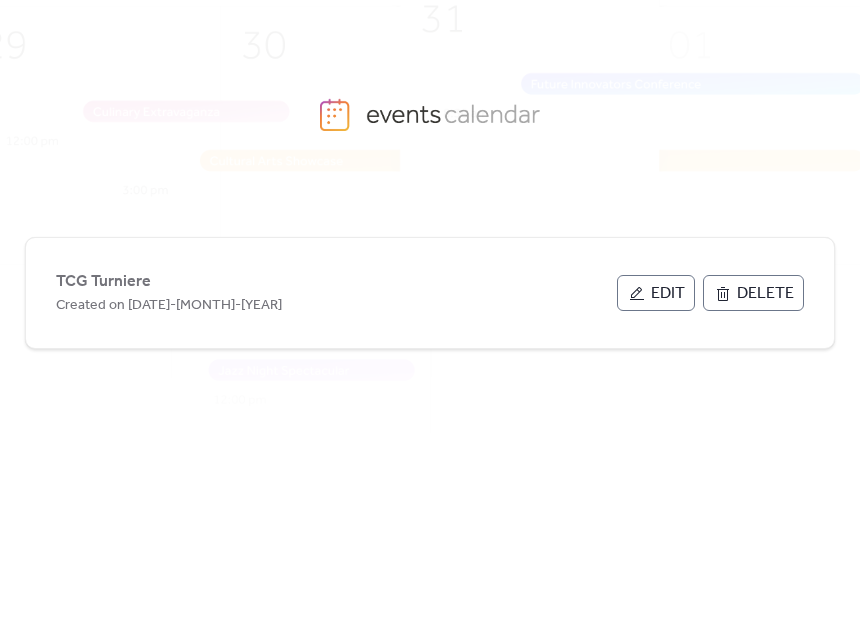 scroll, scrollTop: 0, scrollLeft: 0, axis: both 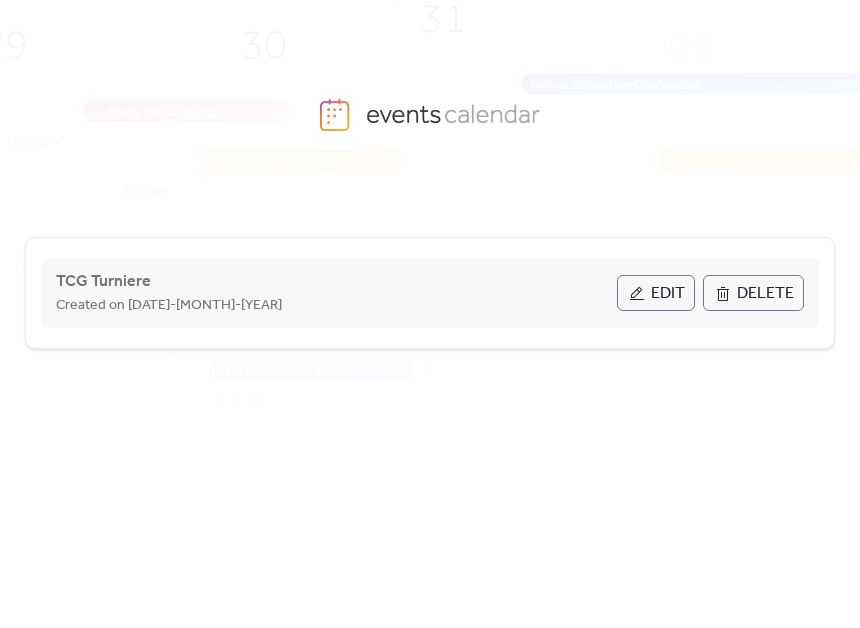 click on "Edit" at bounding box center [668, 294] 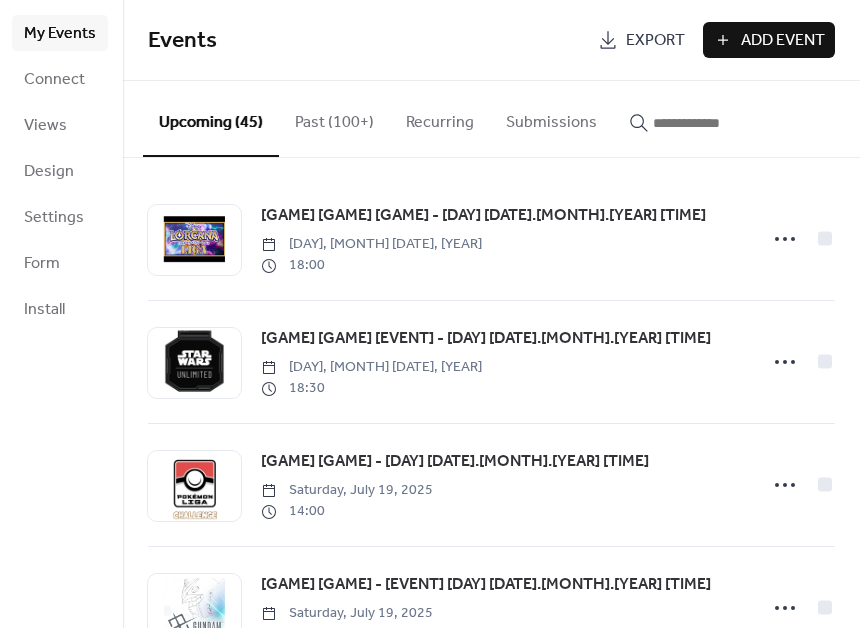 click on "Add Event" at bounding box center [783, 41] 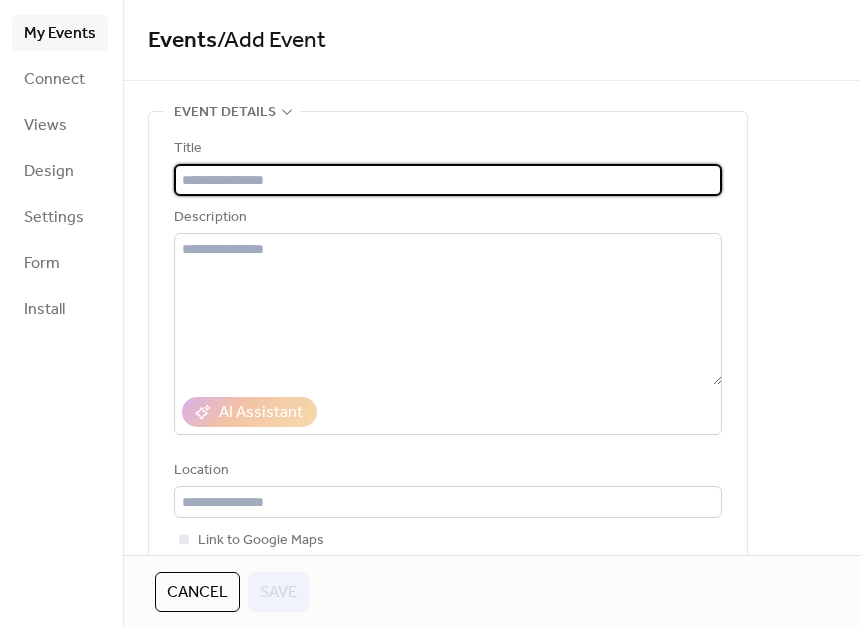 click at bounding box center (448, 180) 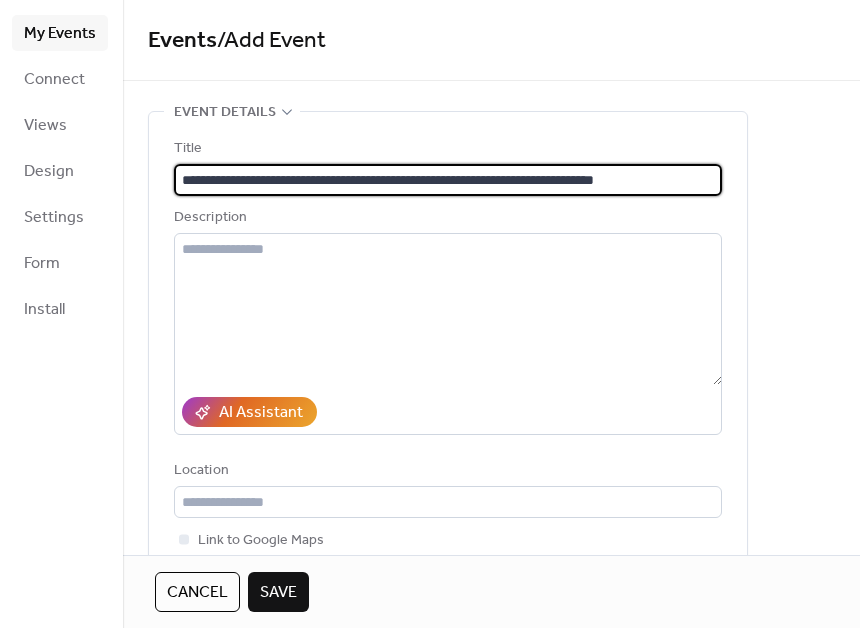type on "**********" 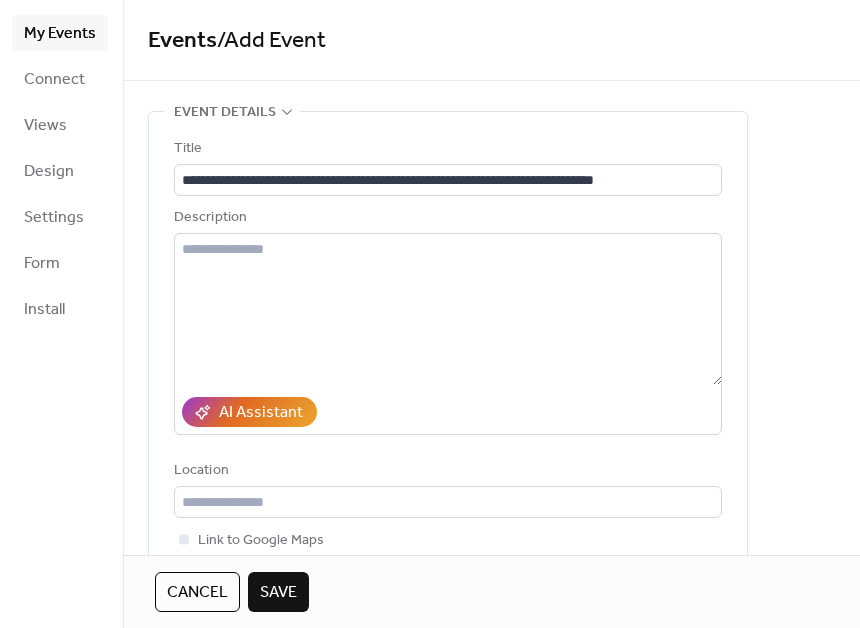 click on "**********" at bounding box center (448, 381) 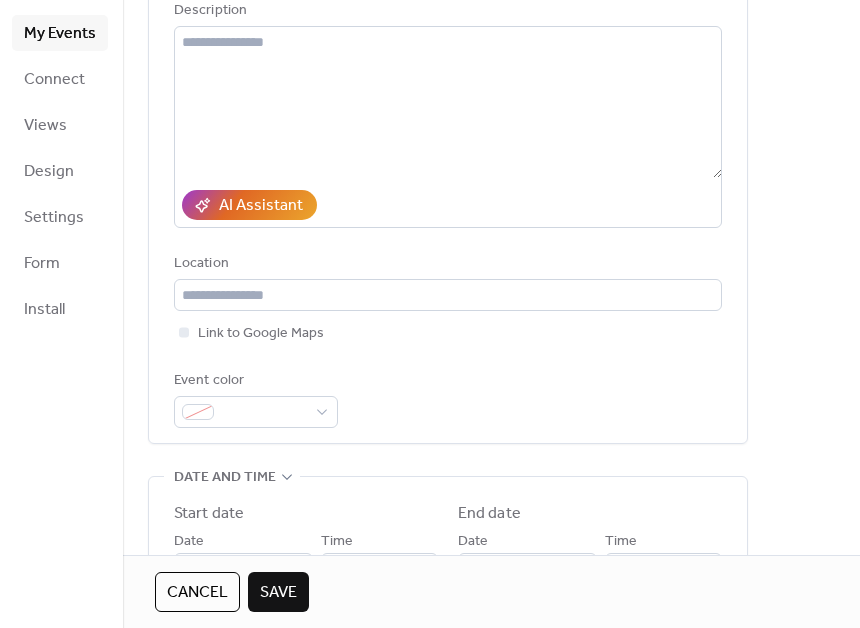 scroll, scrollTop: 341, scrollLeft: 0, axis: vertical 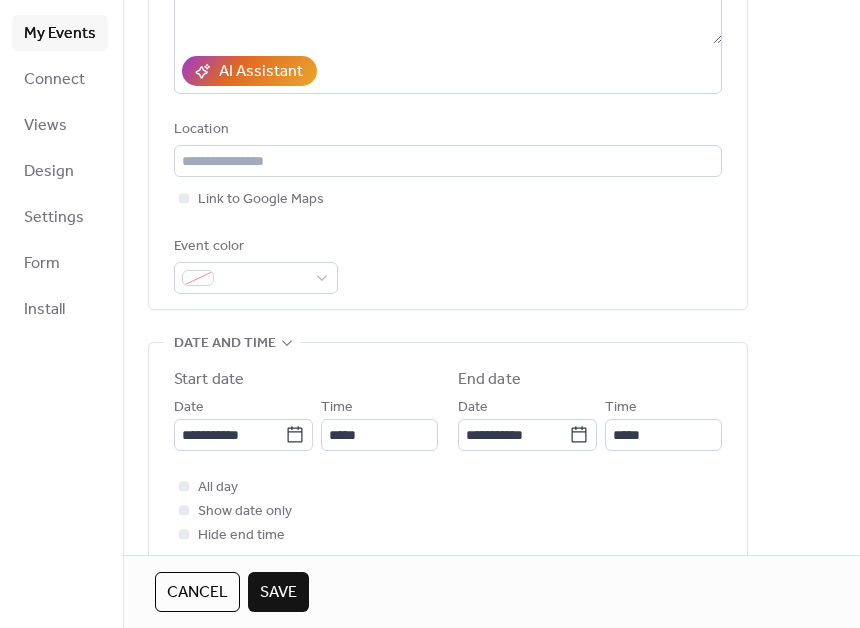 click on "**********" at bounding box center (448, 457) 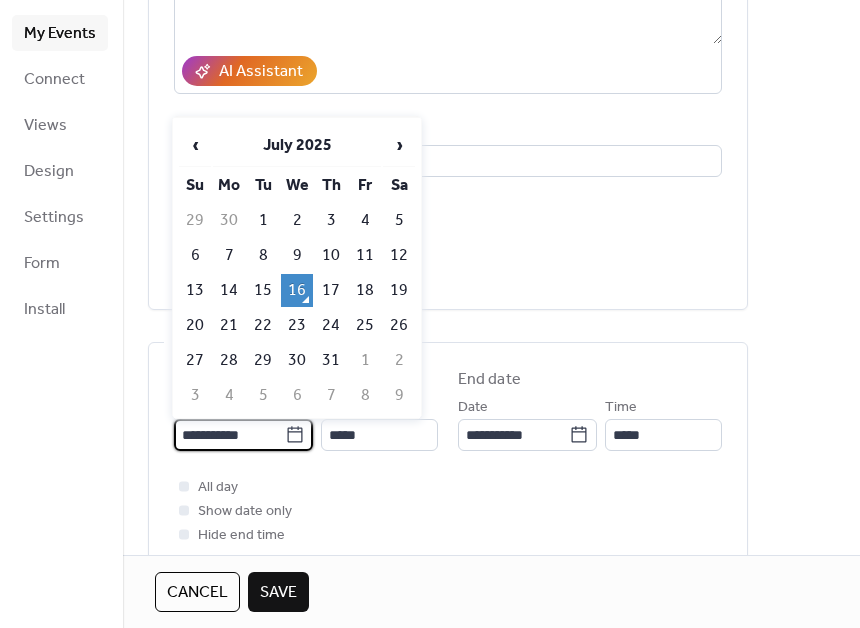 click on "**********" at bounding box center (229, 435) 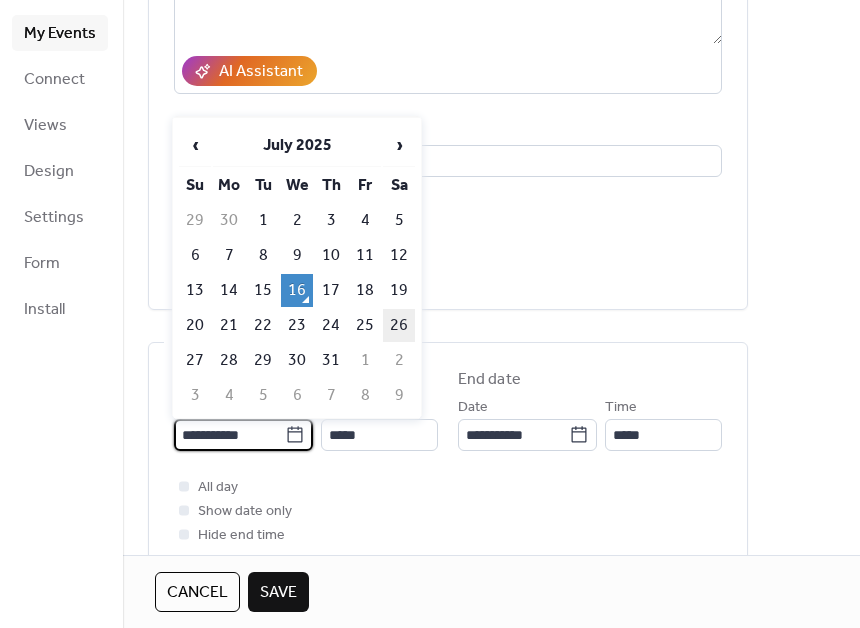 click on "26" at bounding box center [399, 325] 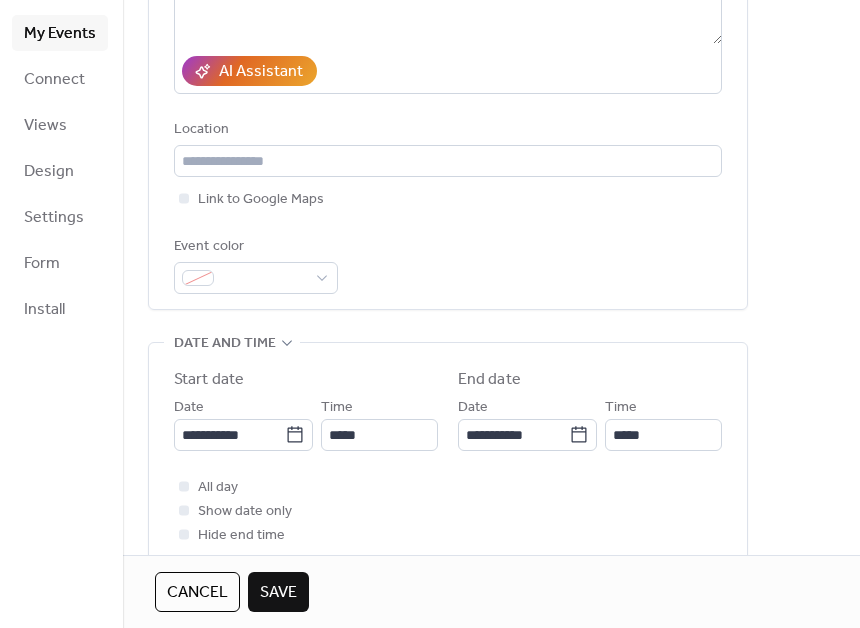 click on "Time *****" at bounding box center (379, 423) 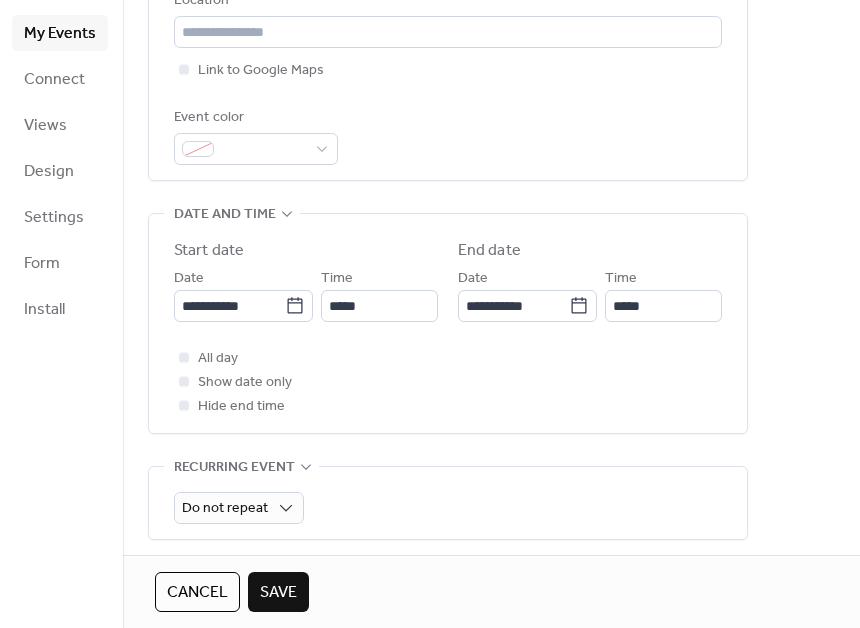 scroll, scrollTop: 435, scrollLeft: 0, axis: vertical 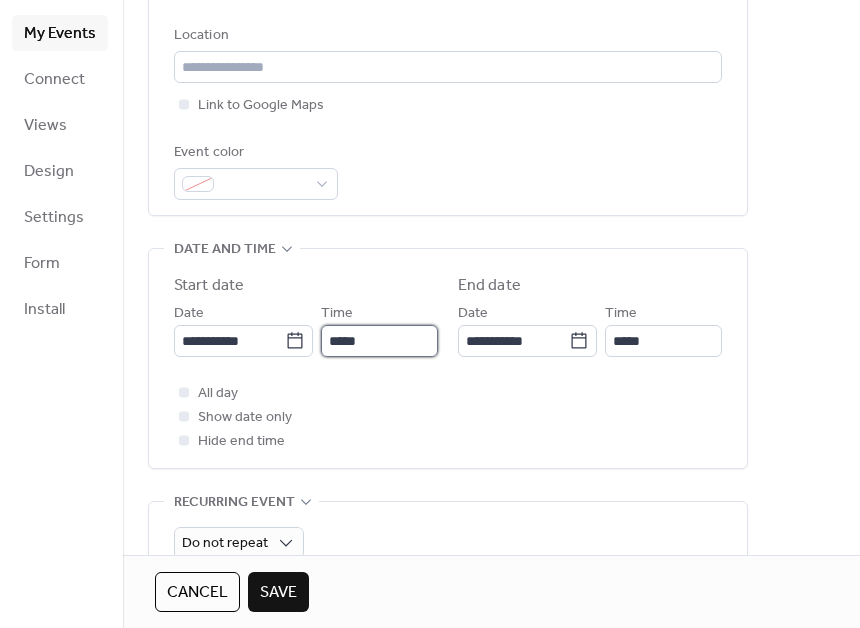 click on "*****" at bounding box center [379, 341] 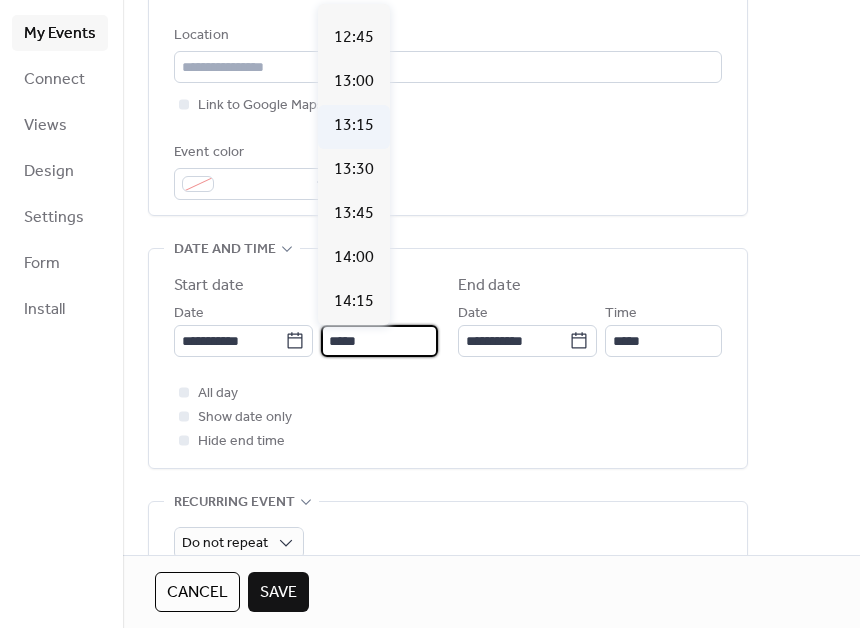 scroll, scrollTop: 2238, scrollLeft: 0, axis: vertical 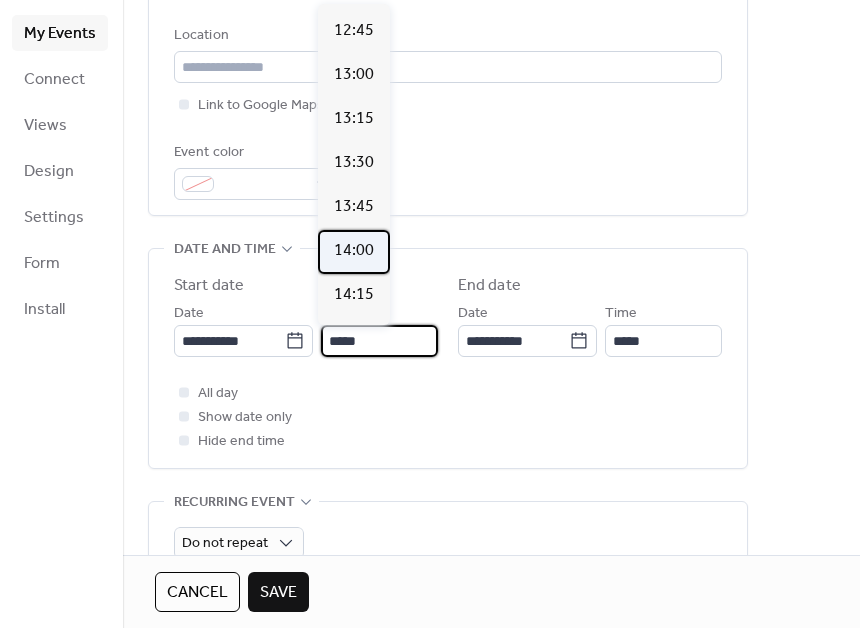click on "14:00" at bounding box center (354, 251) 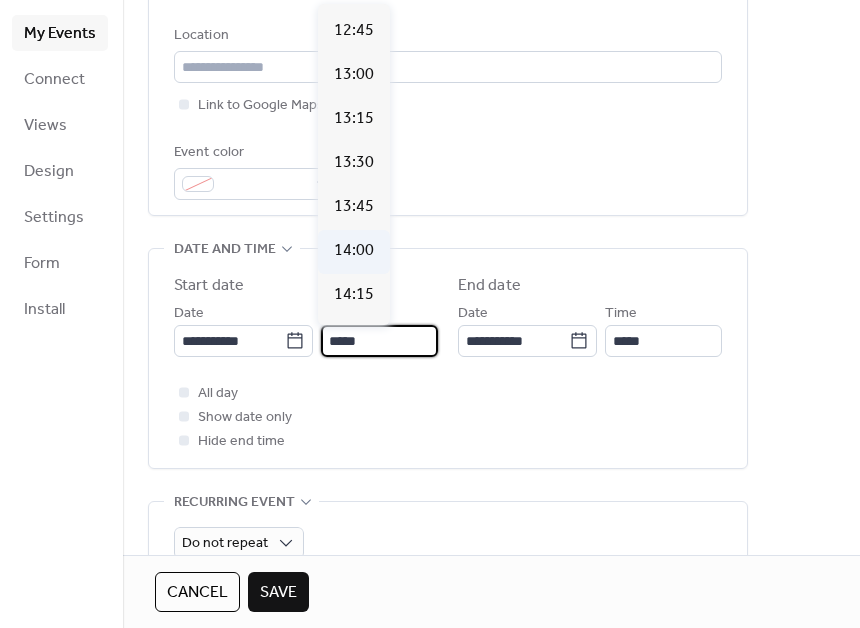 type on "*****" 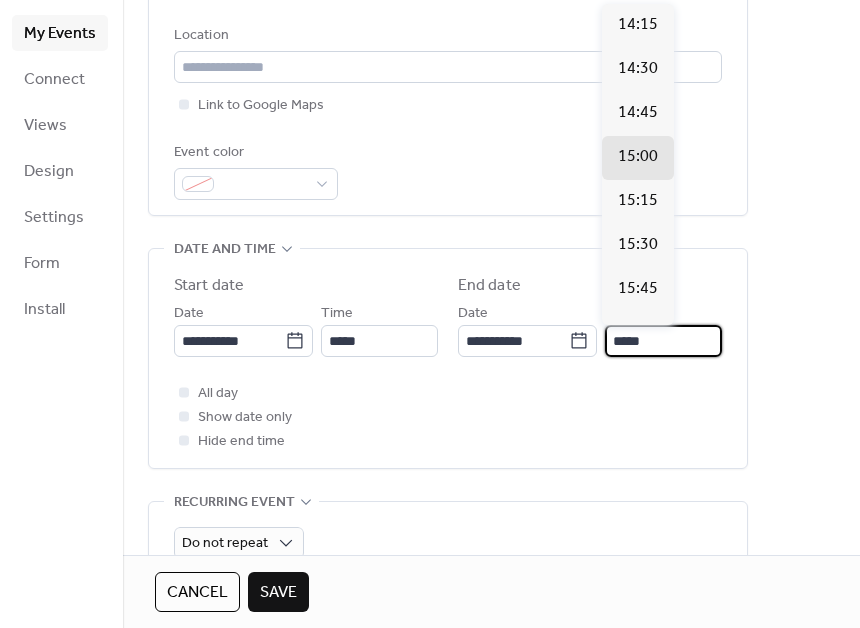 click on "*****" at bounding box center (663, 341) 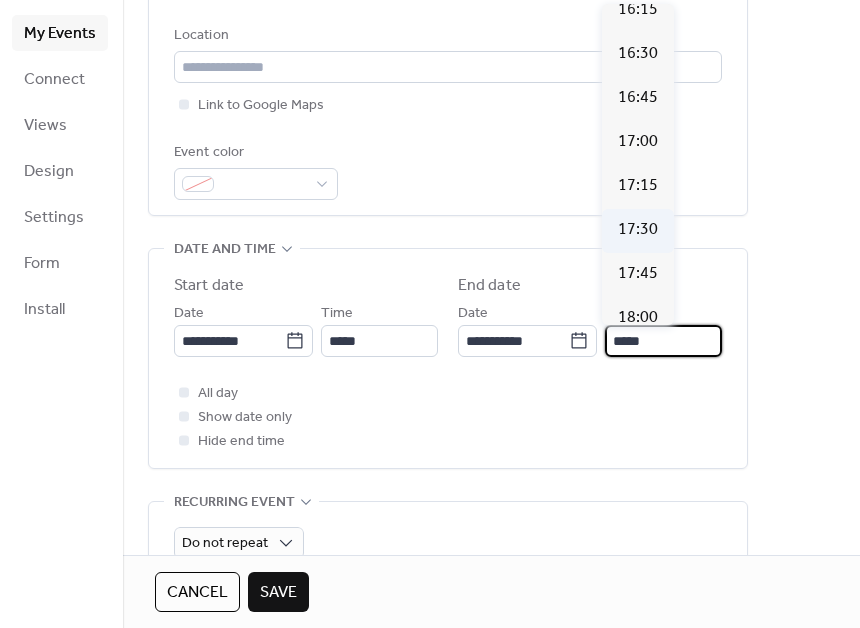 scroll, scrollTop: 368, scrollLeft: 0, axis: vertical 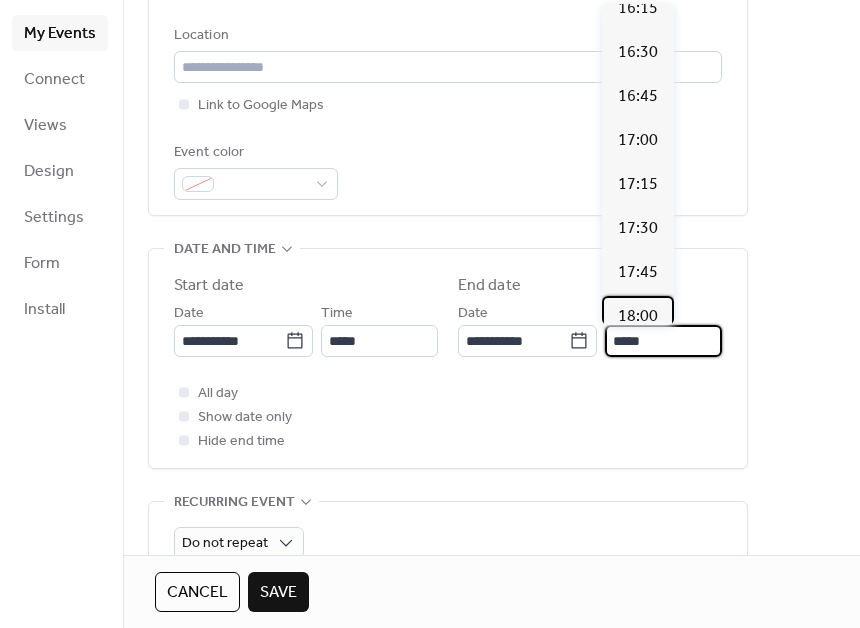 click on "18:00" at bounding box center (638, 318) 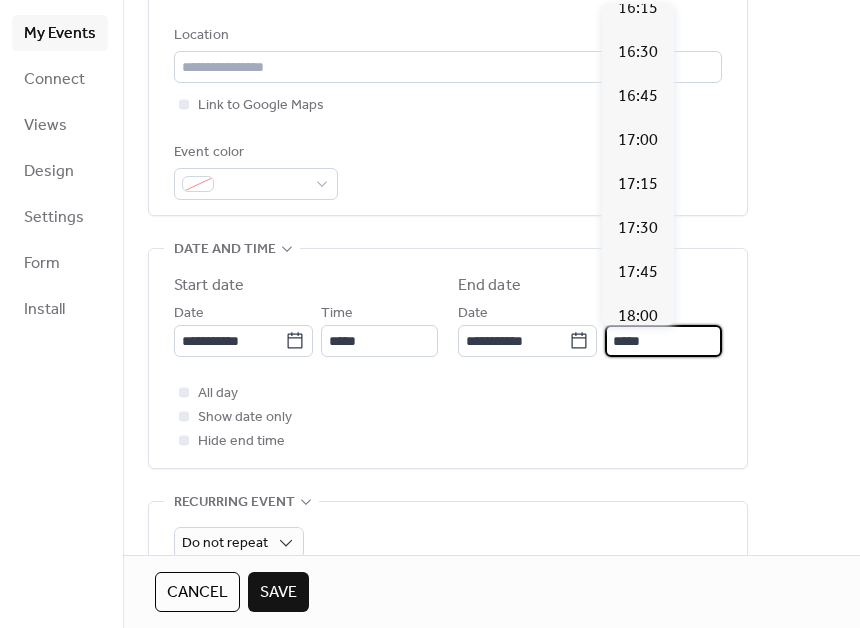 type on "*****" 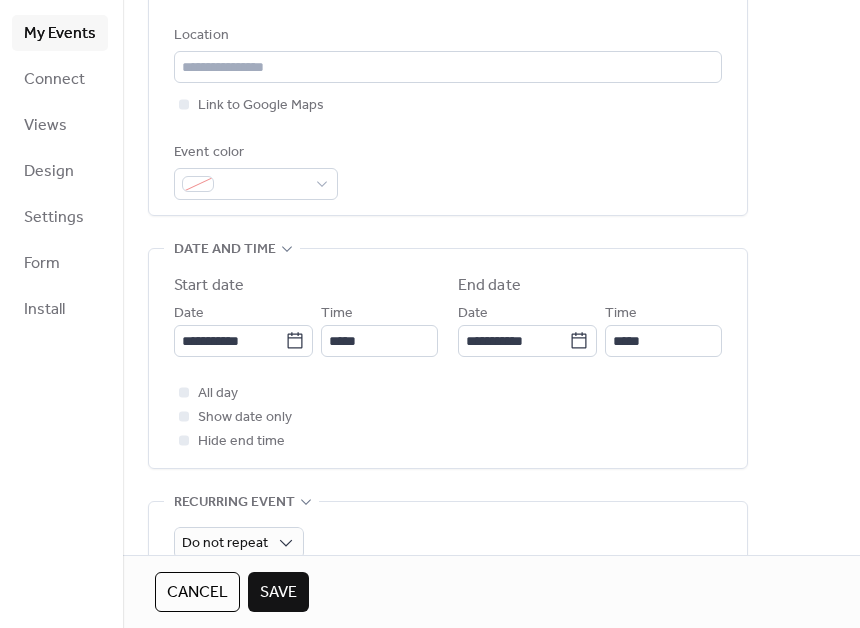 click on "**********" at bounding box center [491, 393] 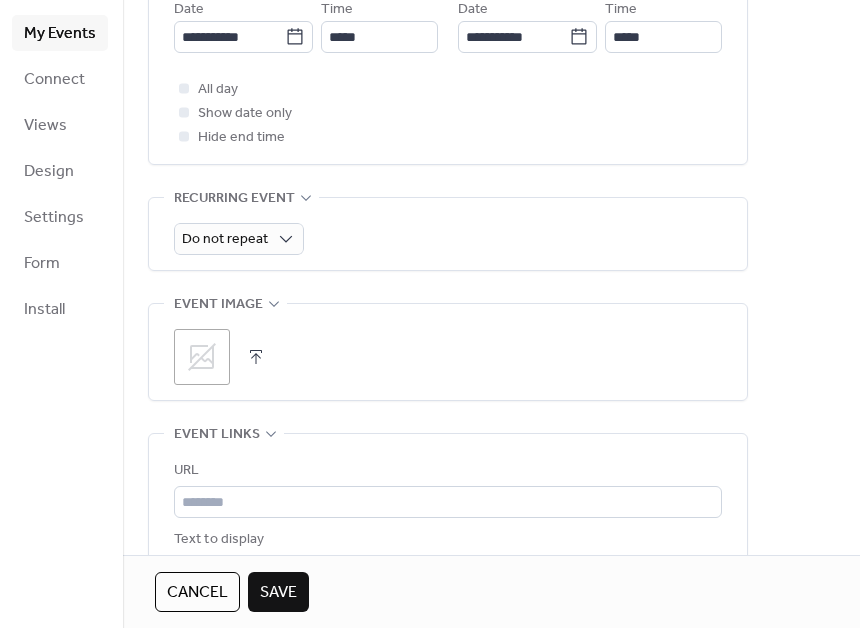 scroll, scrollTop: 757, scrollLeft: 0, axis: vertical 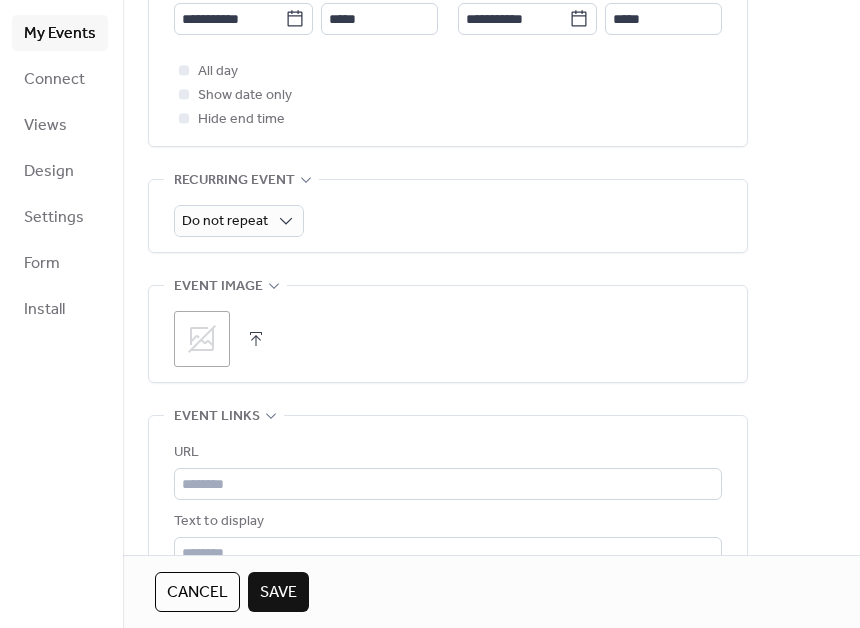 click 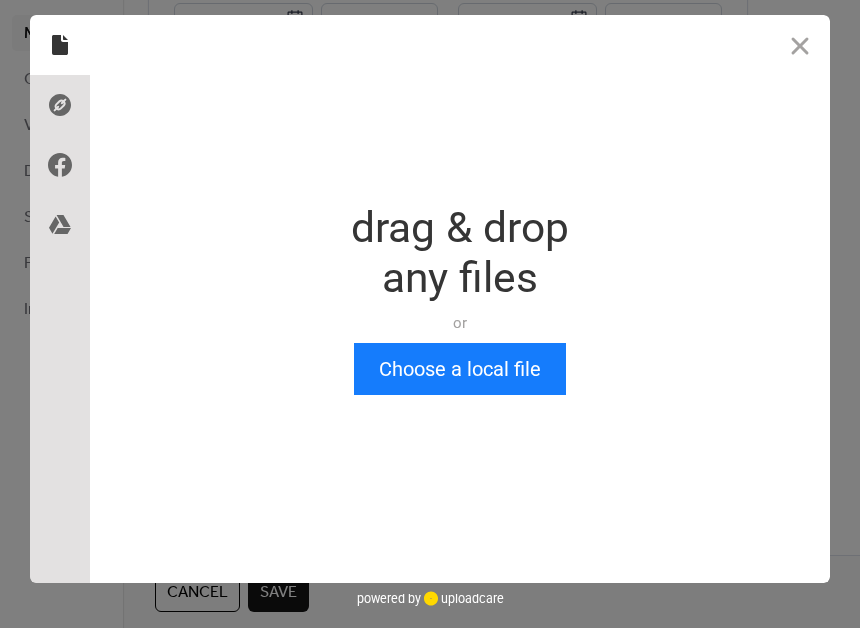 click on "drag & drop any files" at bounding box center (460, 253) 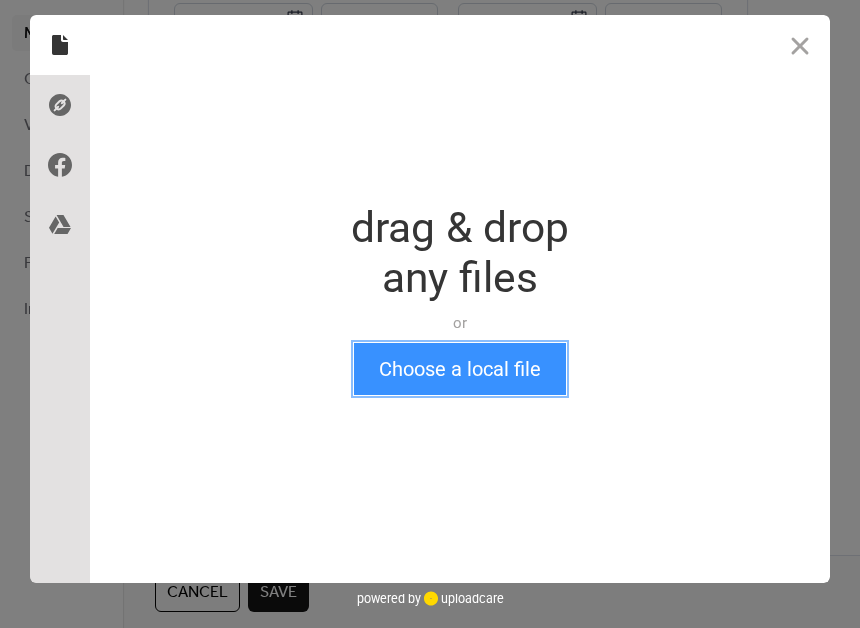click on "Choose a local file" at bounding box center [460, 369] 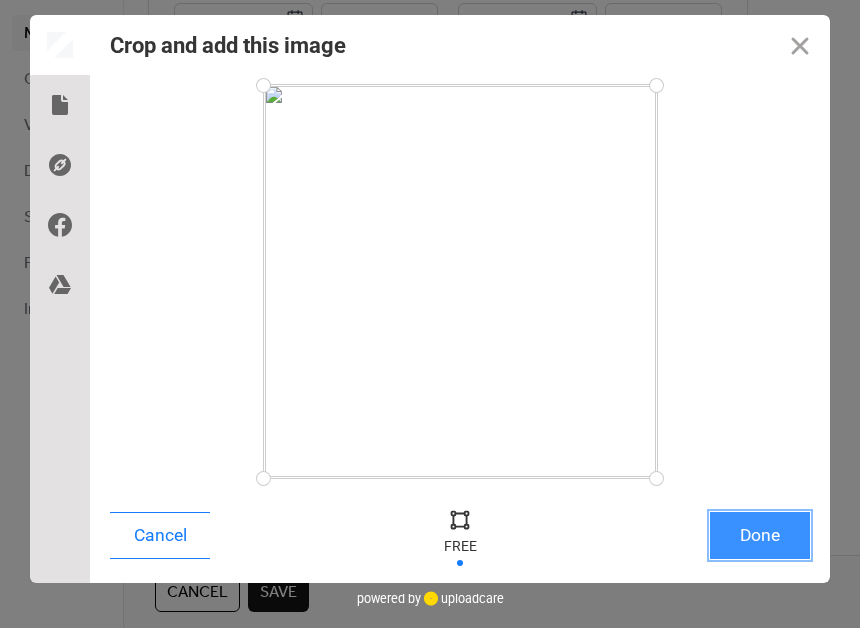 click on "Done" at bounding box center [760, 535] 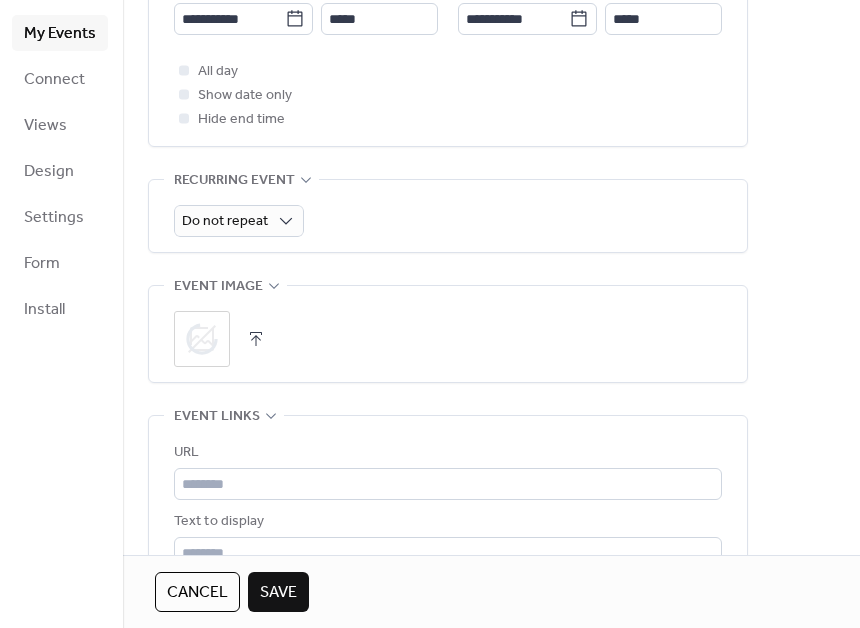scroll, scrollTop: 858, scrollLeft: 0, axis: vertical 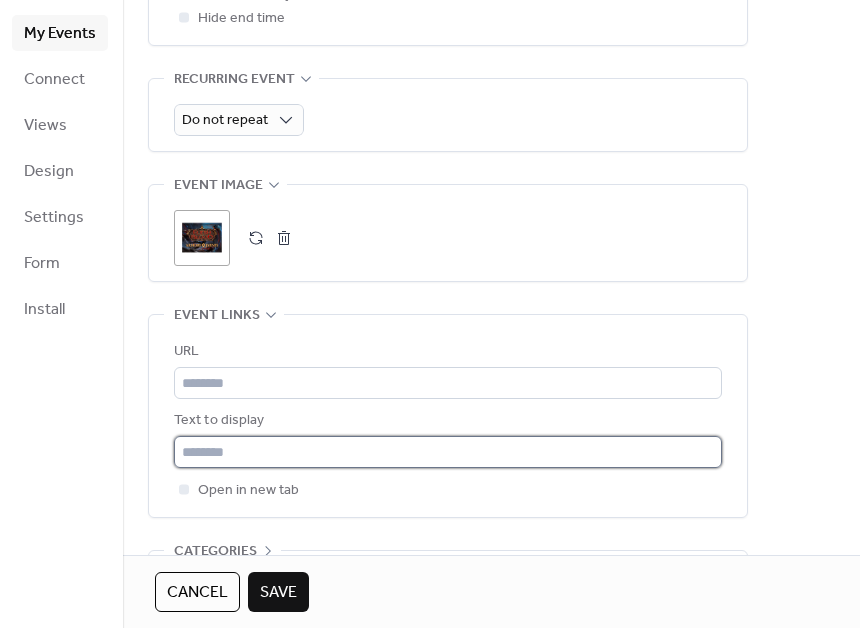 click at bounding box center [448, 452] 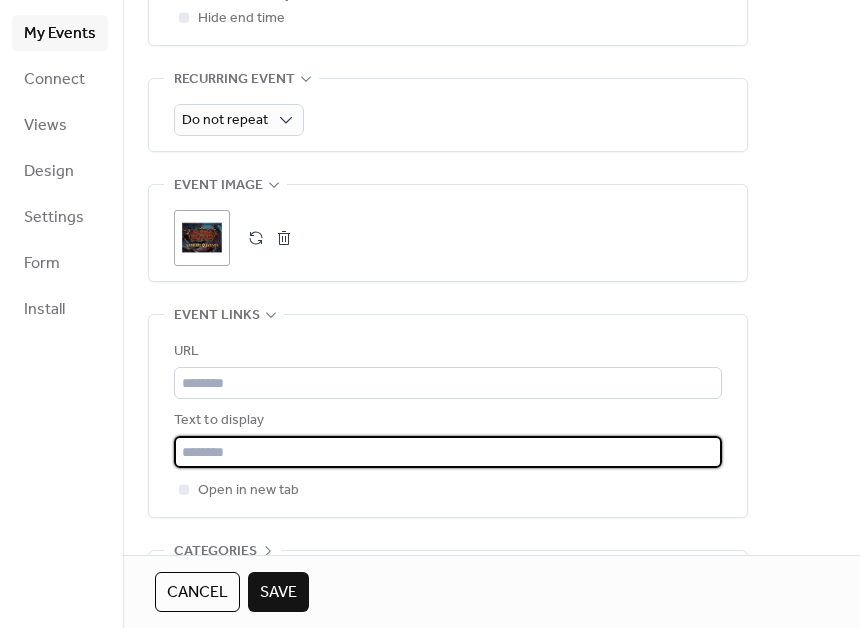 paste on "**********" 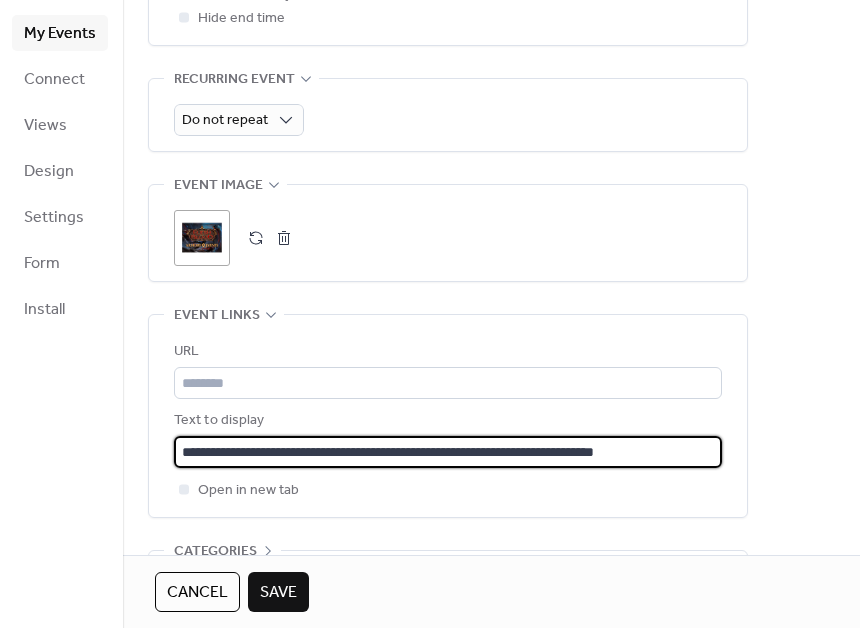 type on "**********" 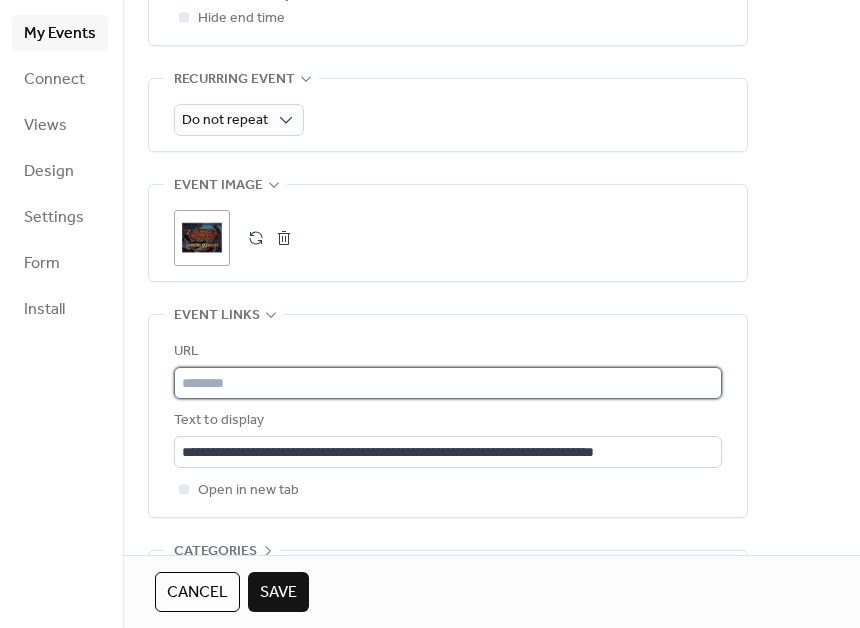 click at bounding box center [448, 383] 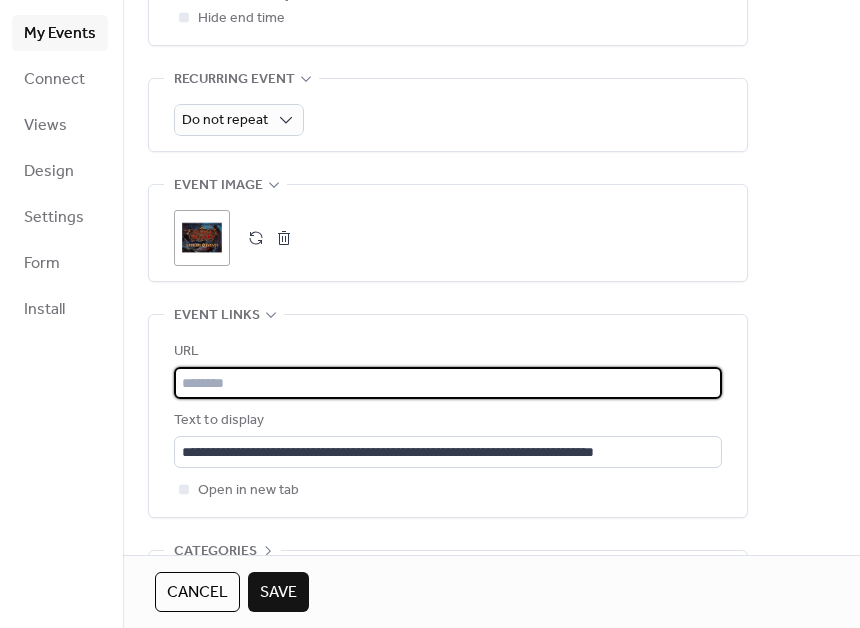 paste on "**********" 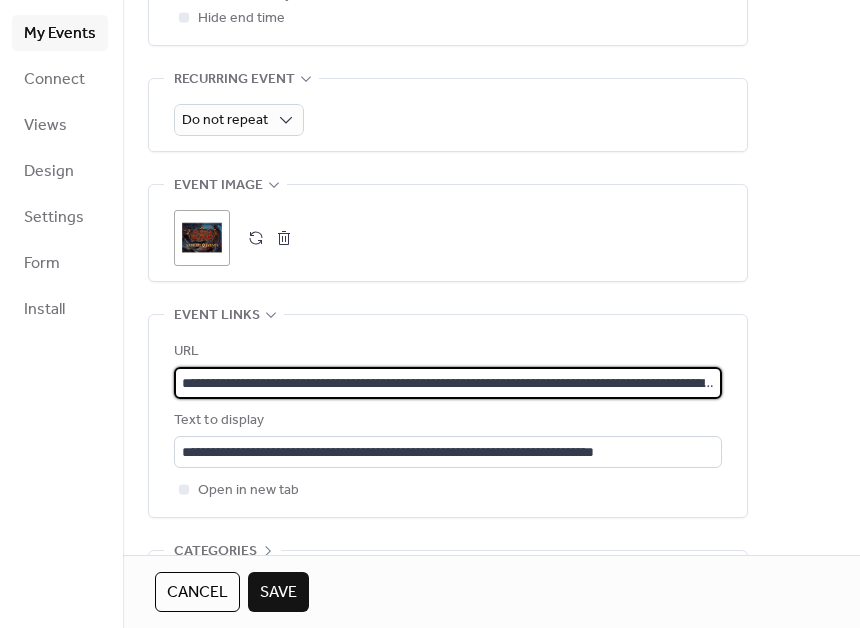scroll, scrollTop: 0, scrollLeft: 206, axis: horizontal 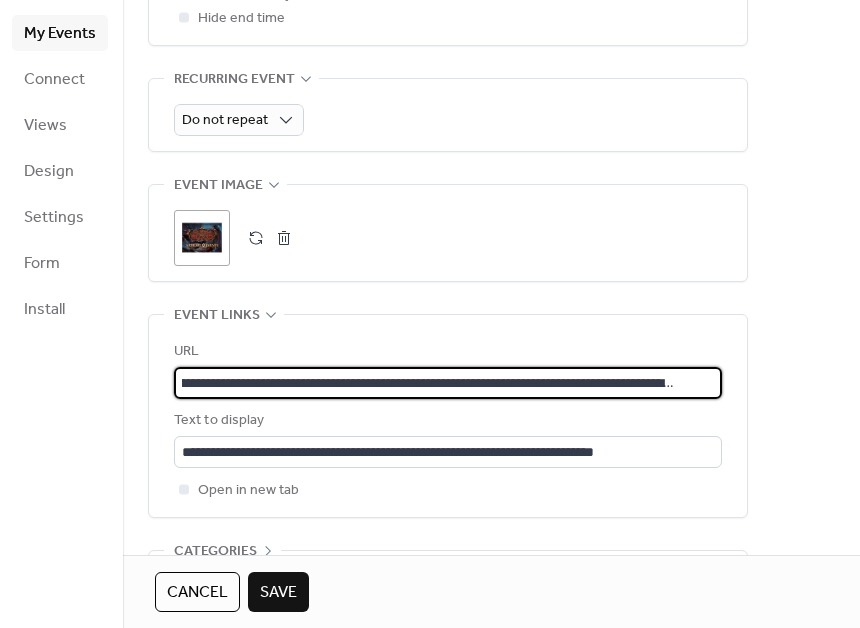 type on "**********" 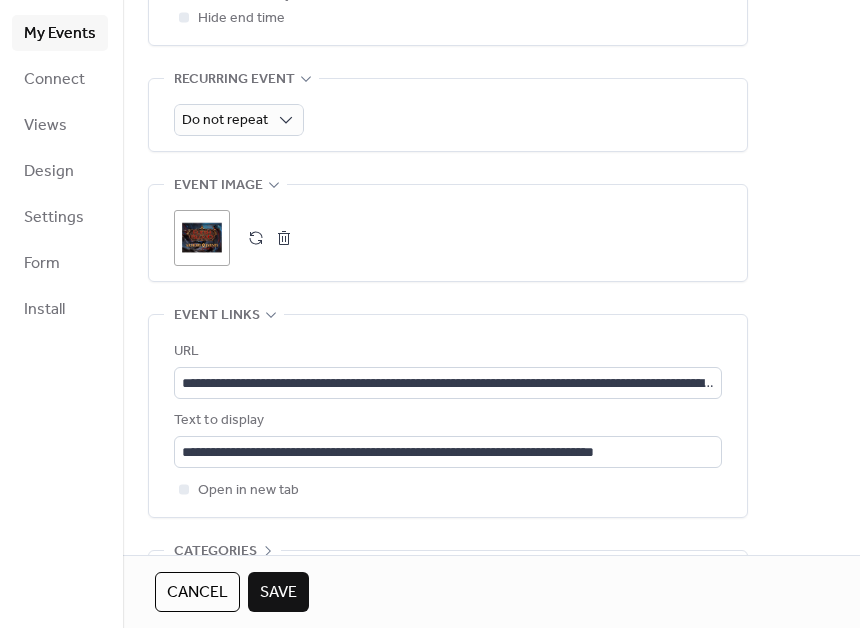 scroll, scrollTop: 991, scrollLeft: 0, axis: vertical 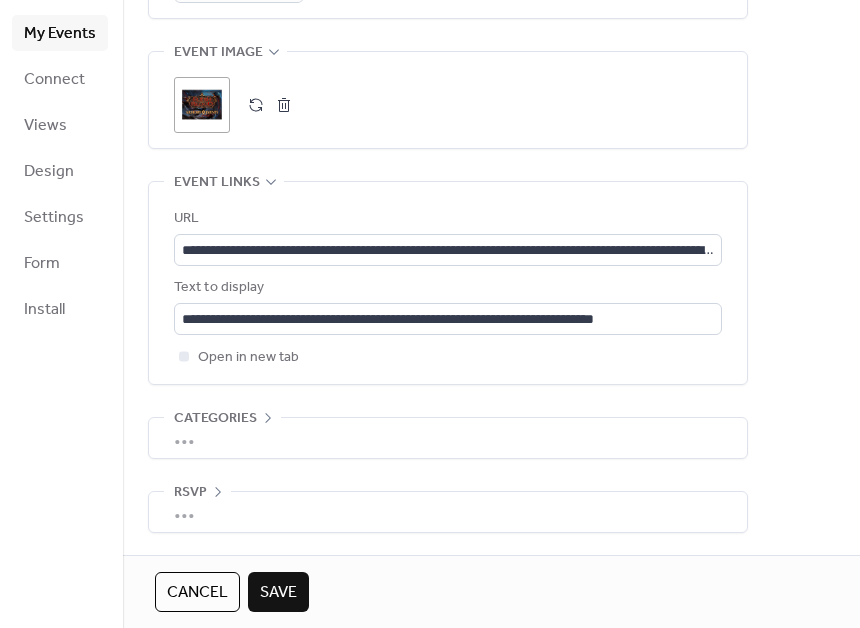 click on "Save" at bounding box center [278, 593] 